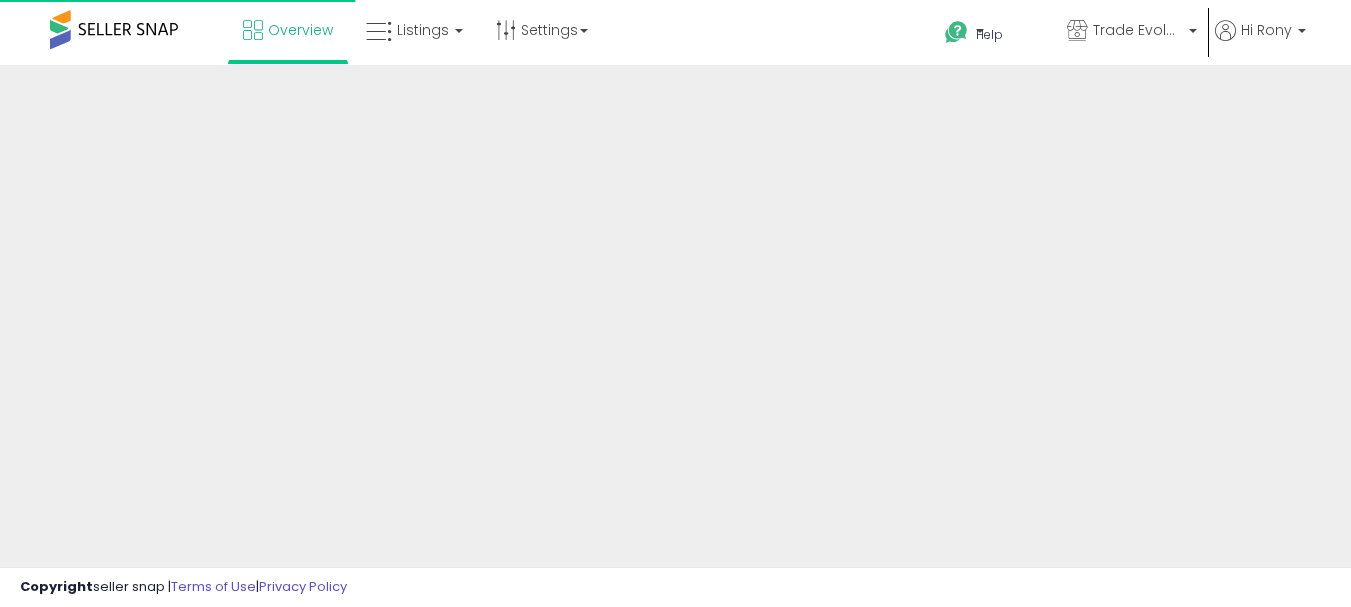 scroll, scrollTop: 0, scrollLeft: 0, axis: both 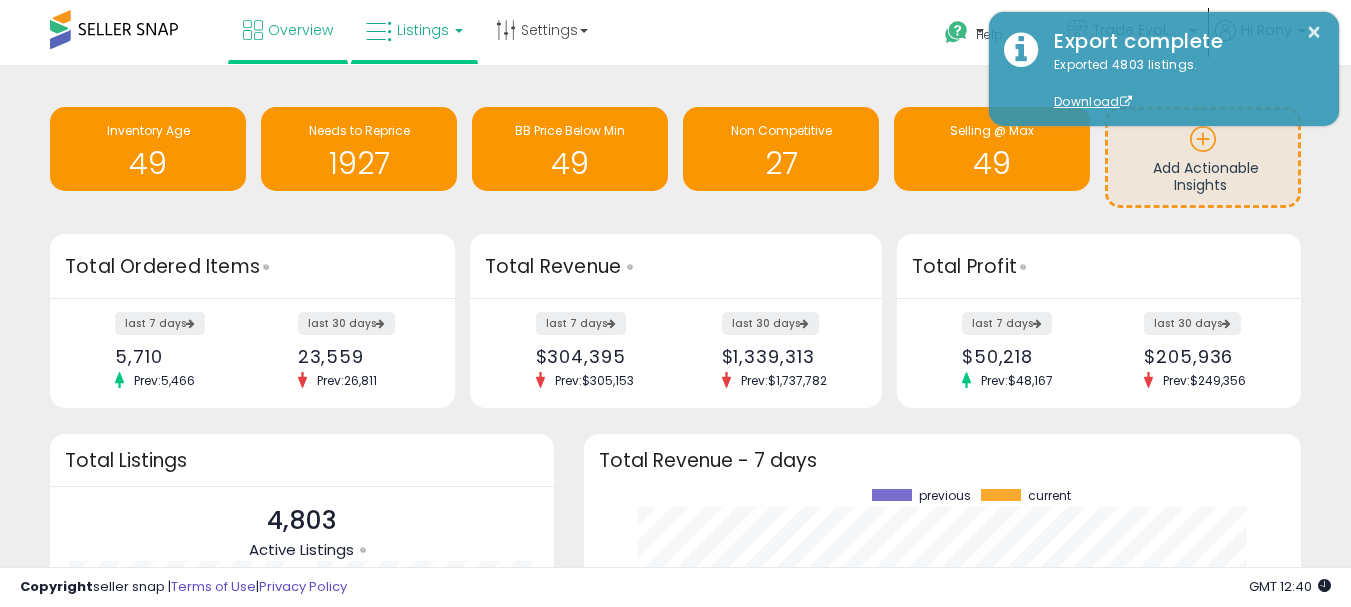 click on "Listings" at bounding box center (423, 30) 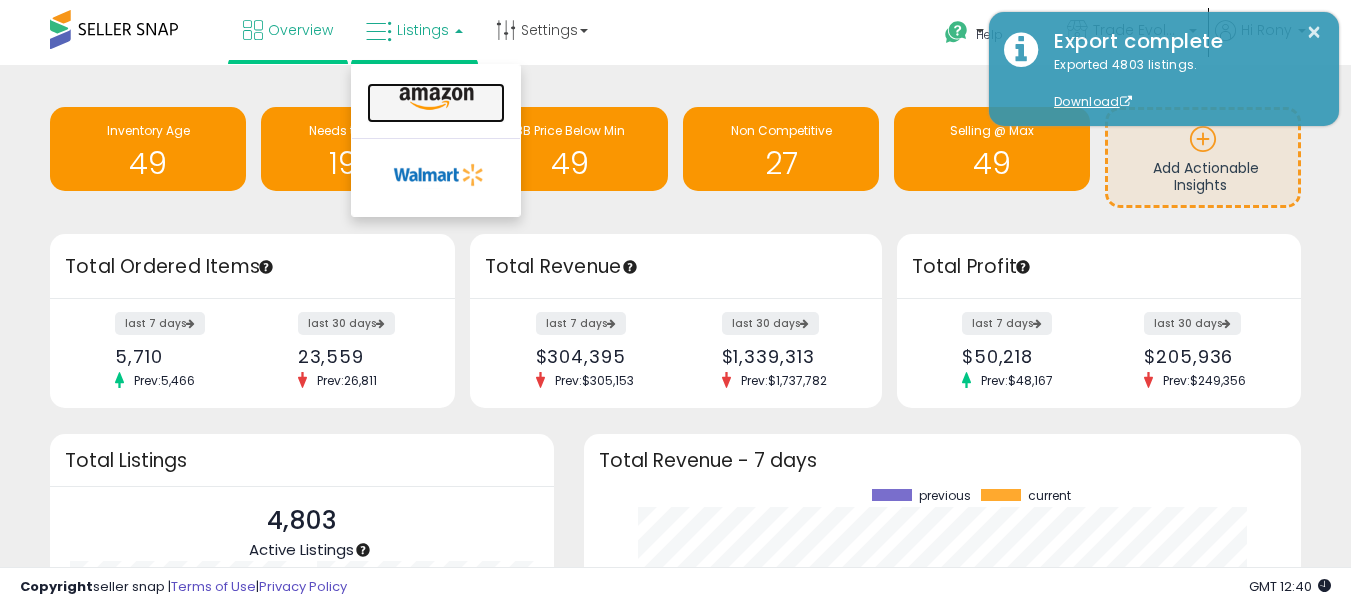 click at bounding box center (436, 99) 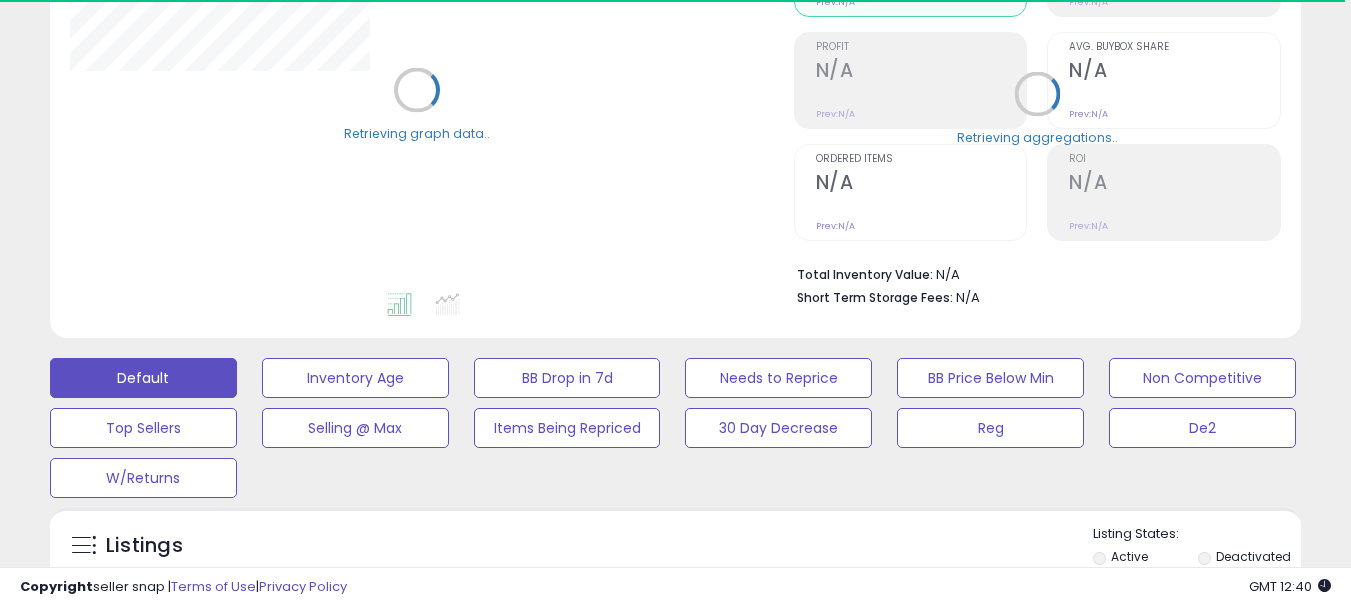 scroll, scrollTop: 500, scrollLeft: 0, axis: vertical 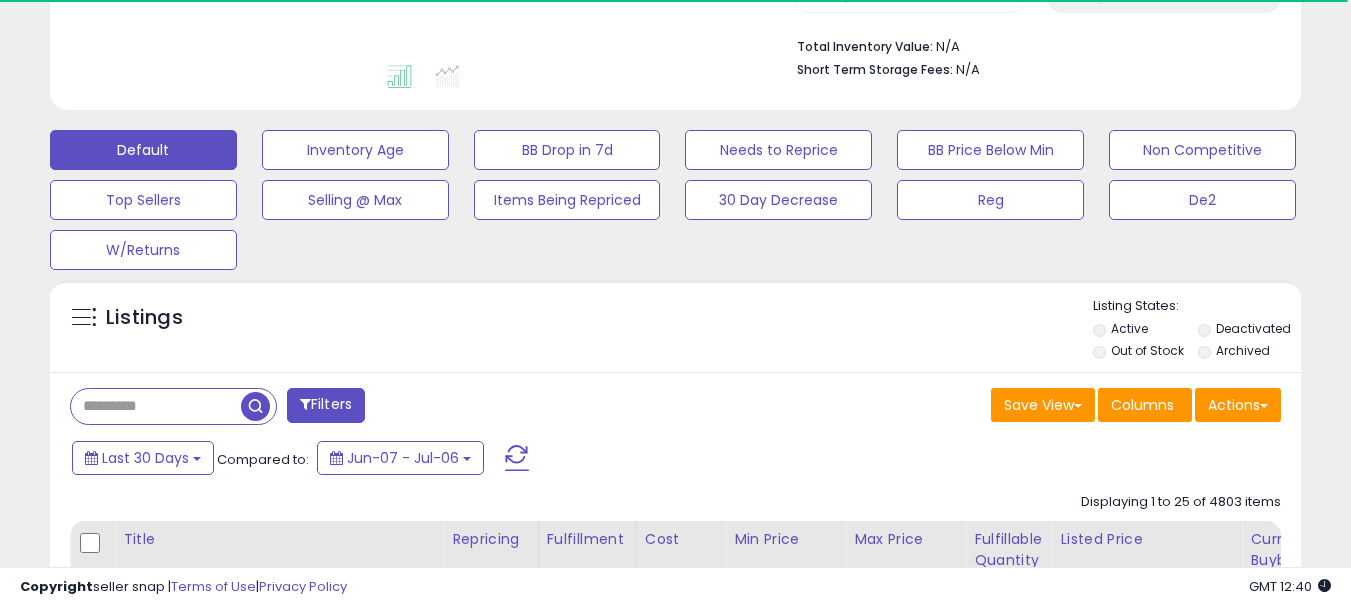 click on "Filters
Save View
Save As New View
Update Current View
Columns" at bounding box center [675, 2289] 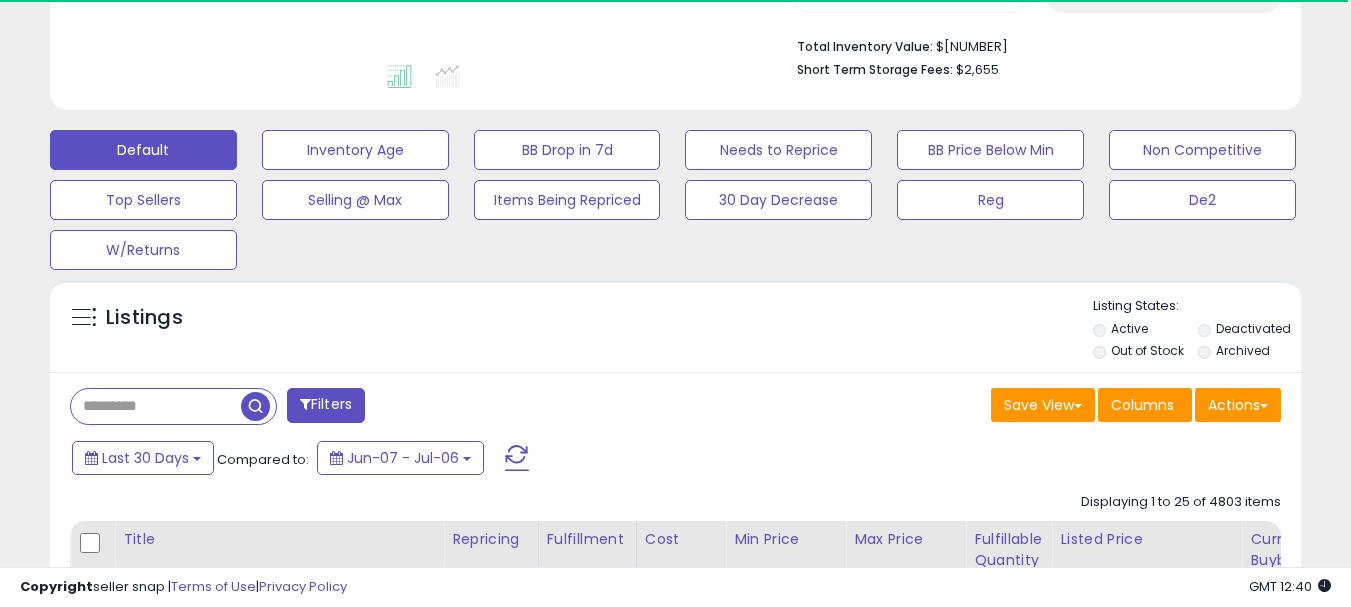 click at bounding box center (156, 406) 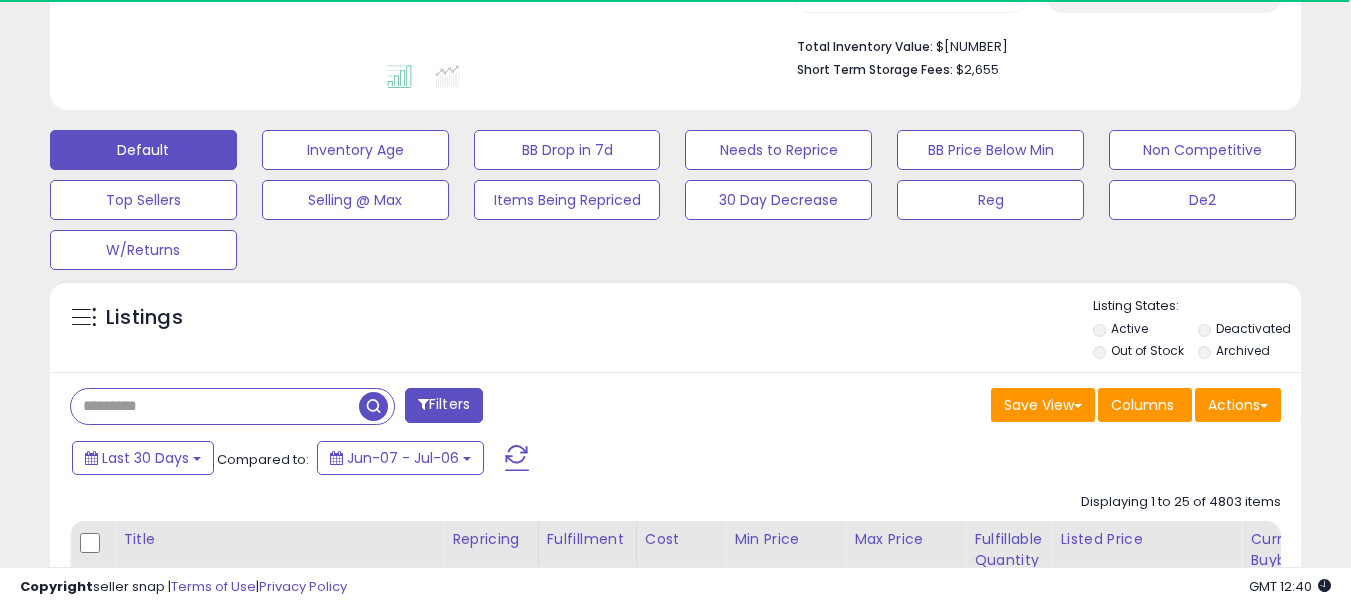 paste on "**********" 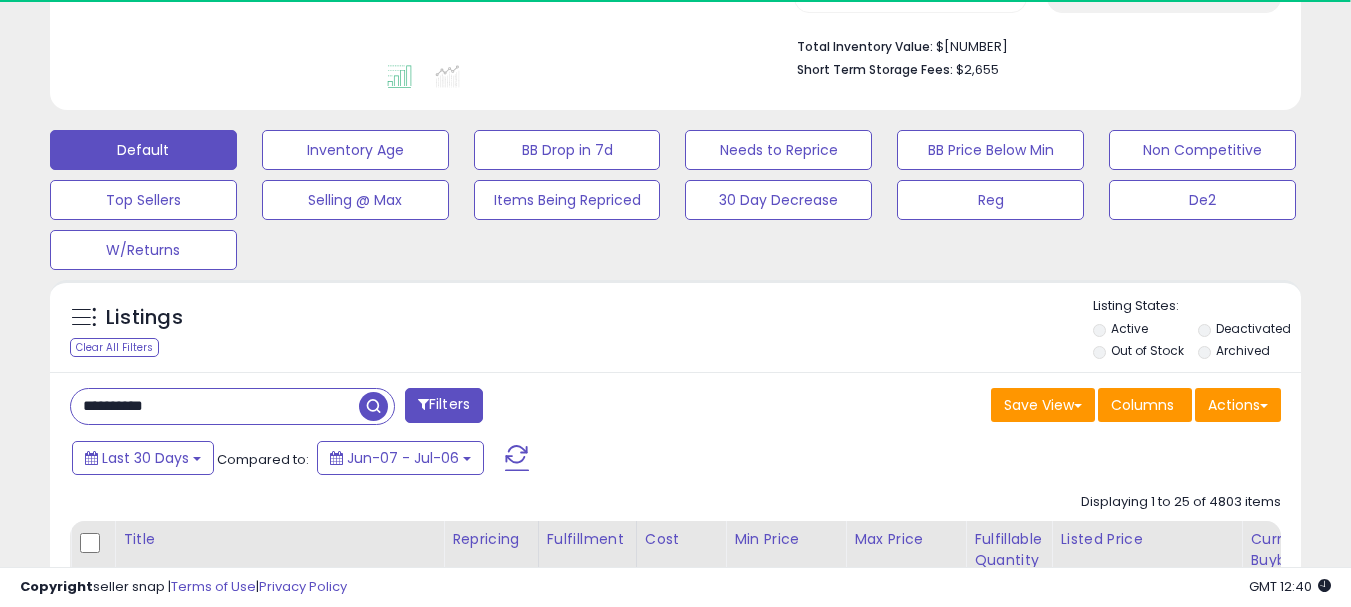 drag, startPoint x: 377, startPoint y: 395, endPoint x: 377, endPoint y: 375, distance: 20 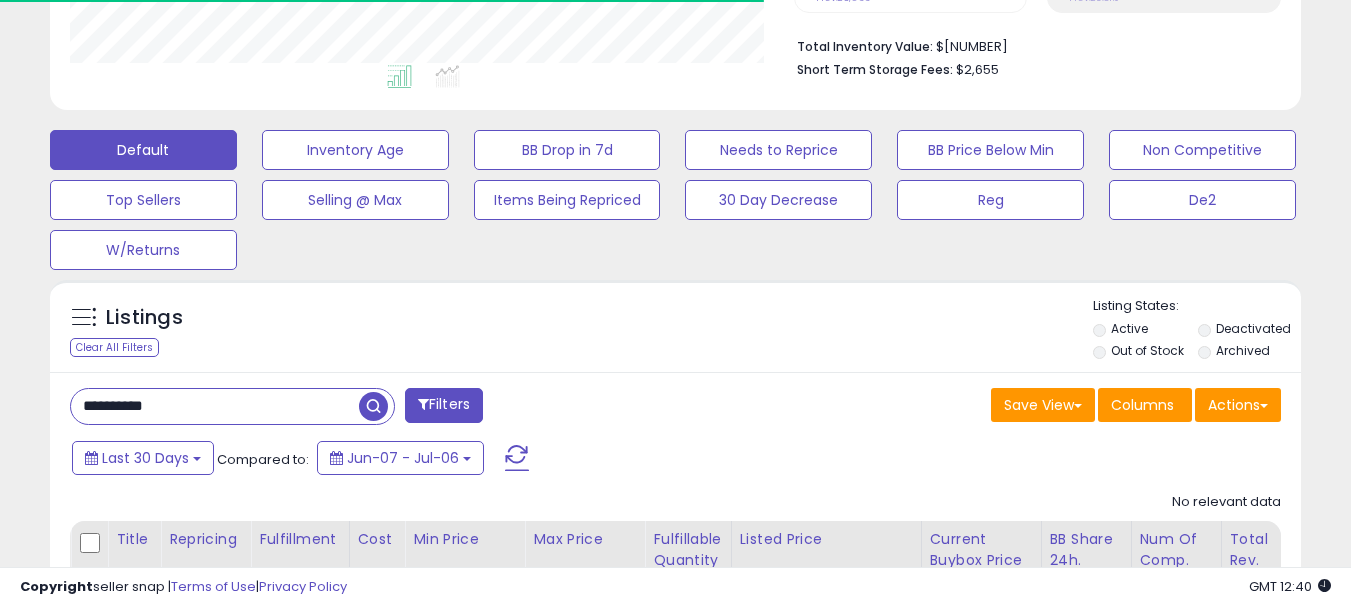 scroll, scrollTop: 999590, scrollLeft: 999276, axis: both 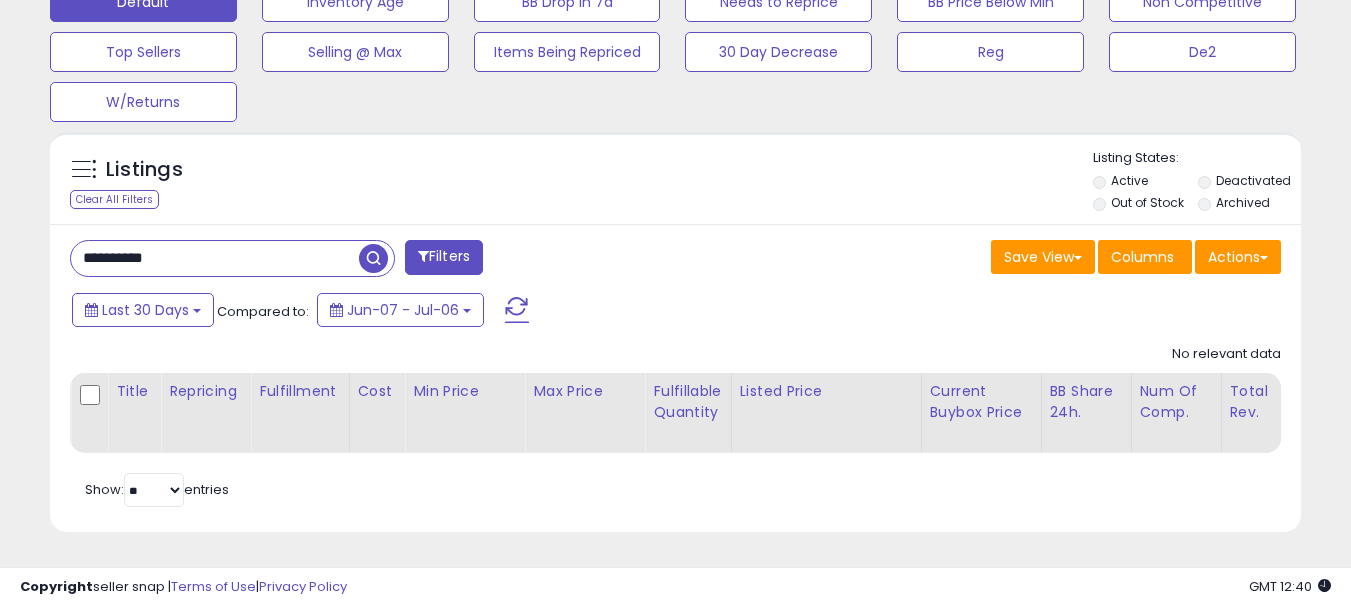click at bounding box center [373, 258] 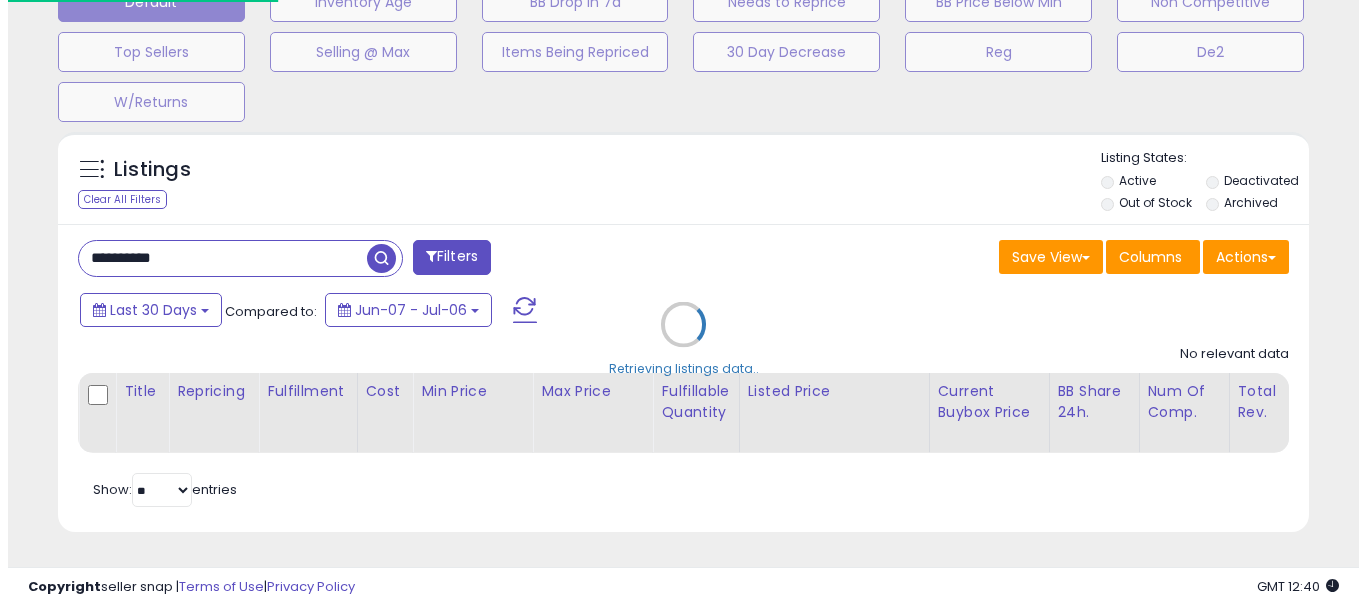 scroll, scrollTop: 999590, scrollLeft: 999267, axis: both 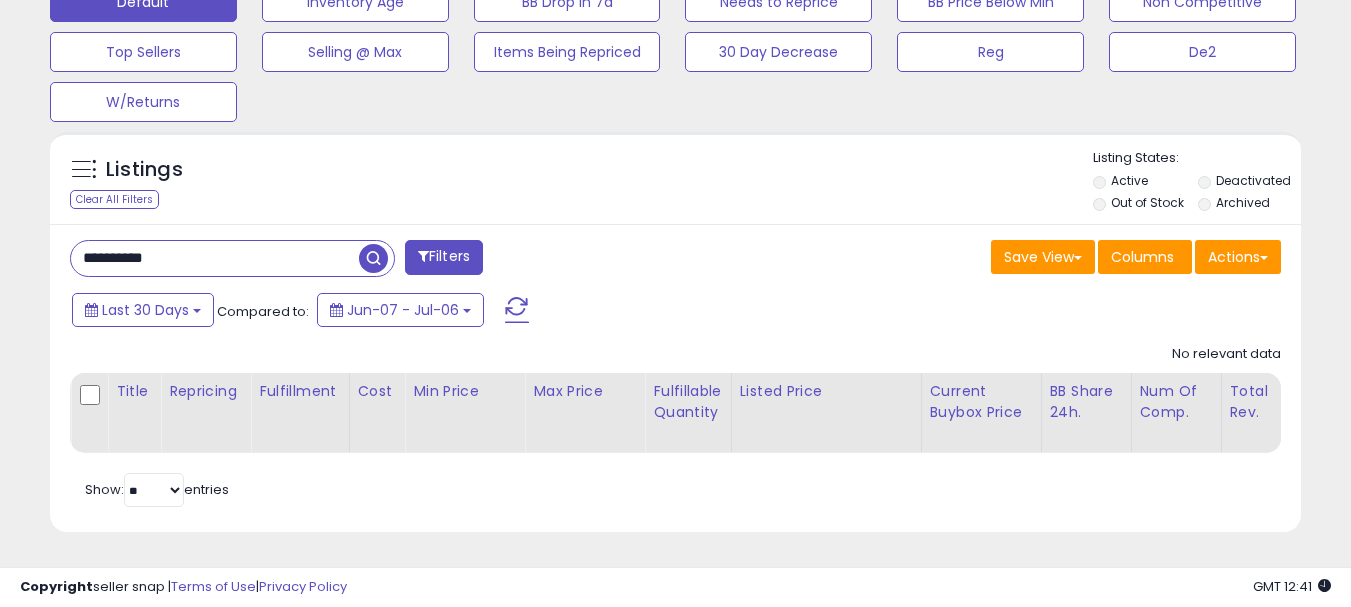 click on "**********" at bounding box center [215, 258] 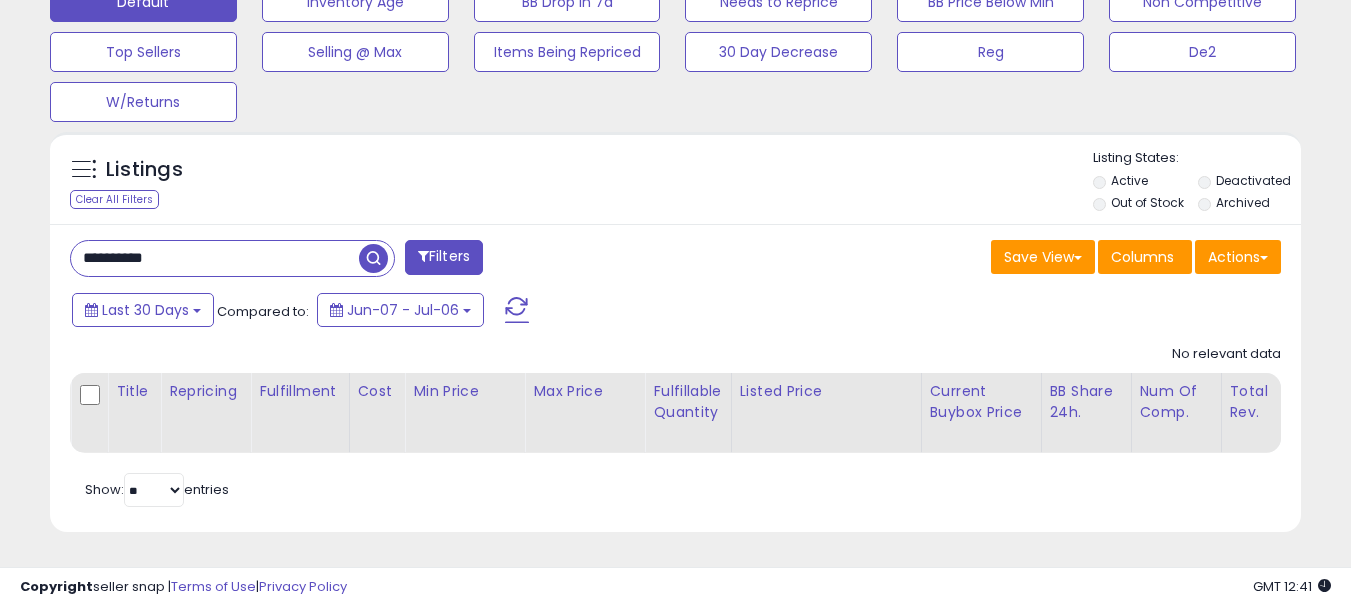 drag, startPoint x: 230, startPoint y: 227, endPoint x: 244, endPoint y: 232, distance: 14.866069 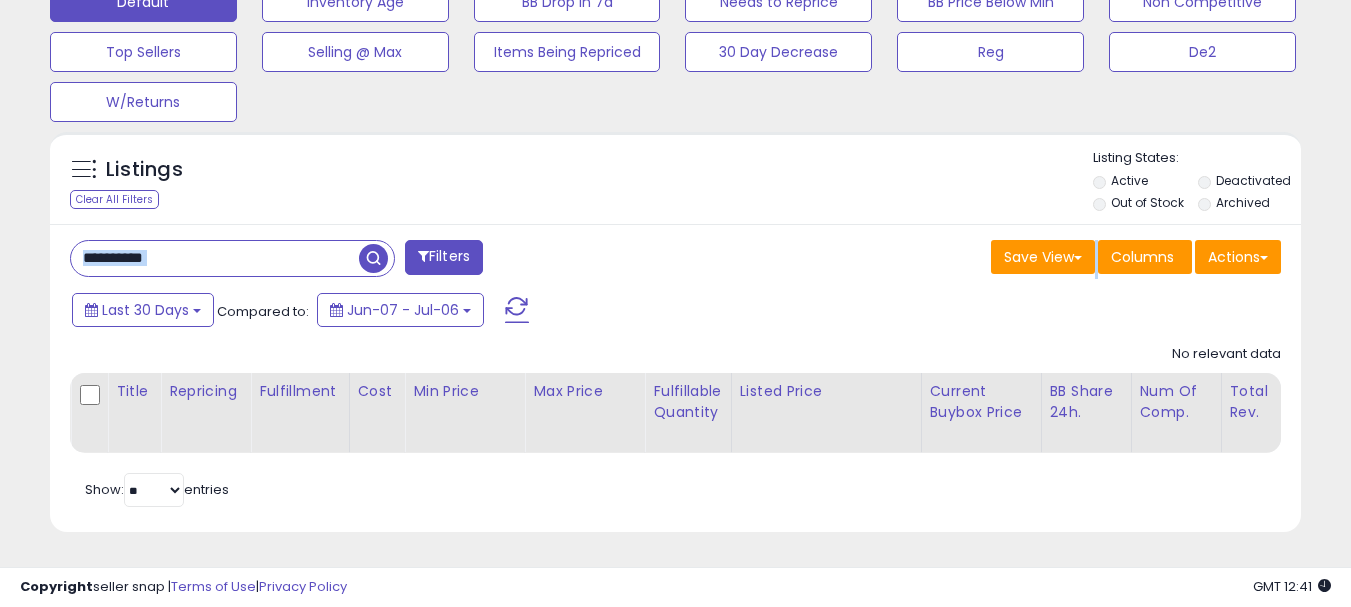 click on "**********" at bounding box center [675, 378] 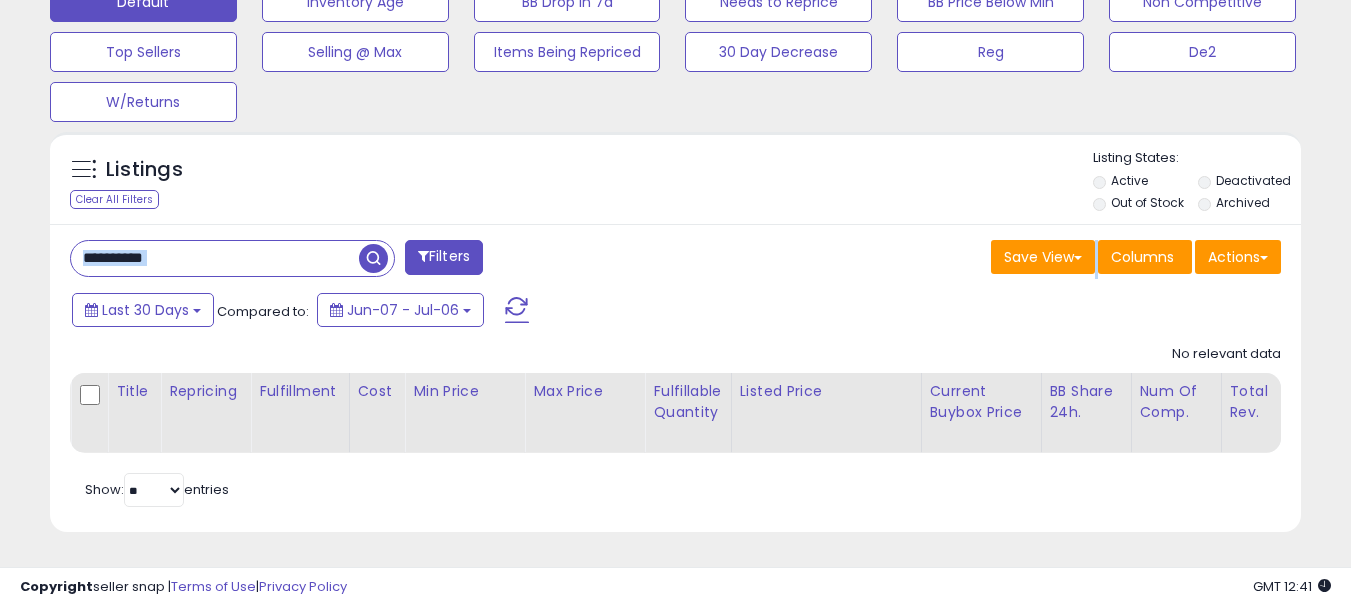 click on "**********" at bounding box center (215, 258) 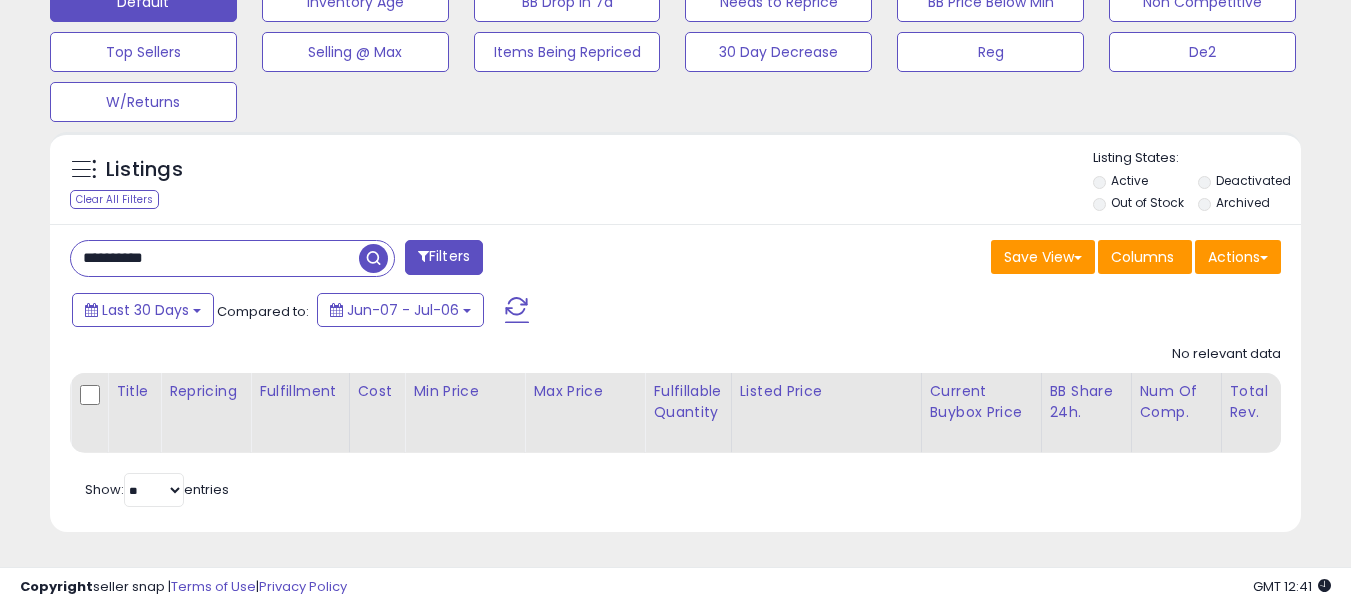click on "**********" at bounding box center [215, 258] 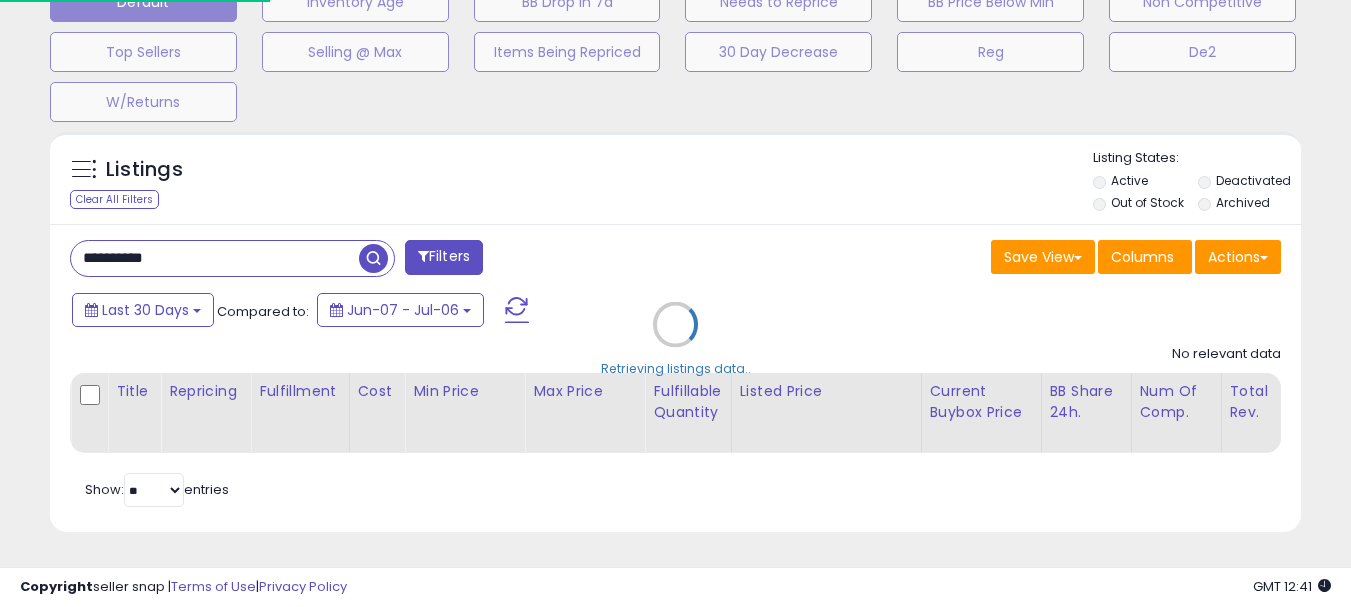 scroll, scrollTop: 999590, scrollLeft: 999267, axis: both 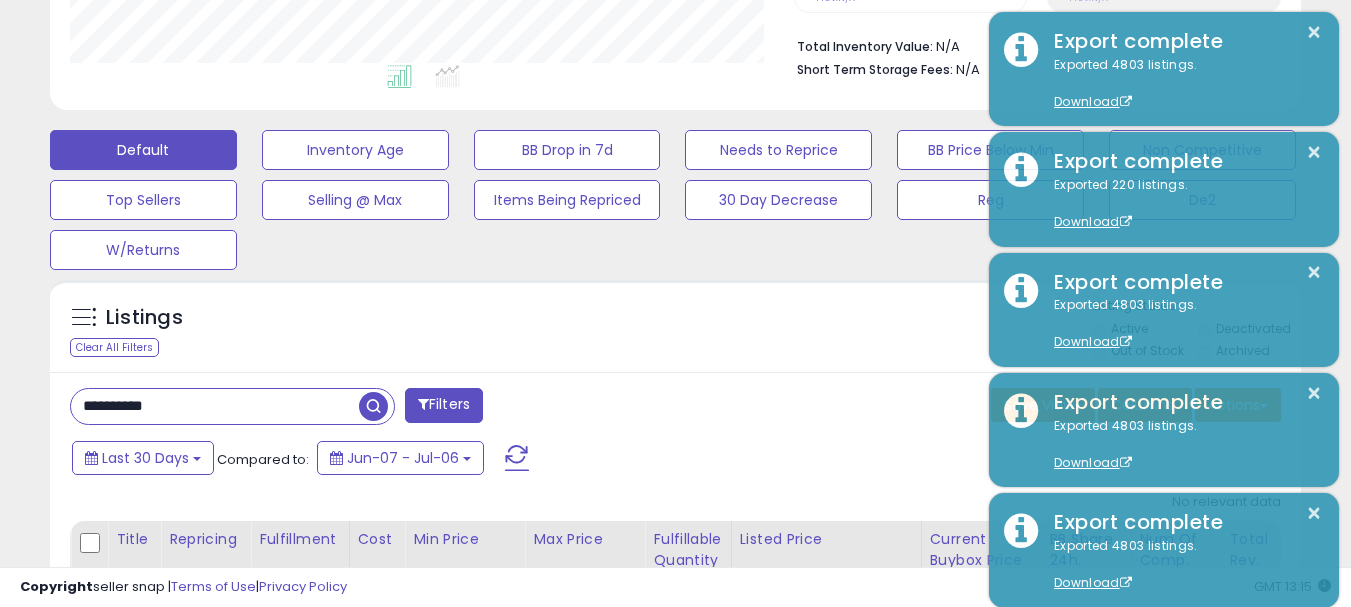 click on "**********" at bounding box center [215, 406] 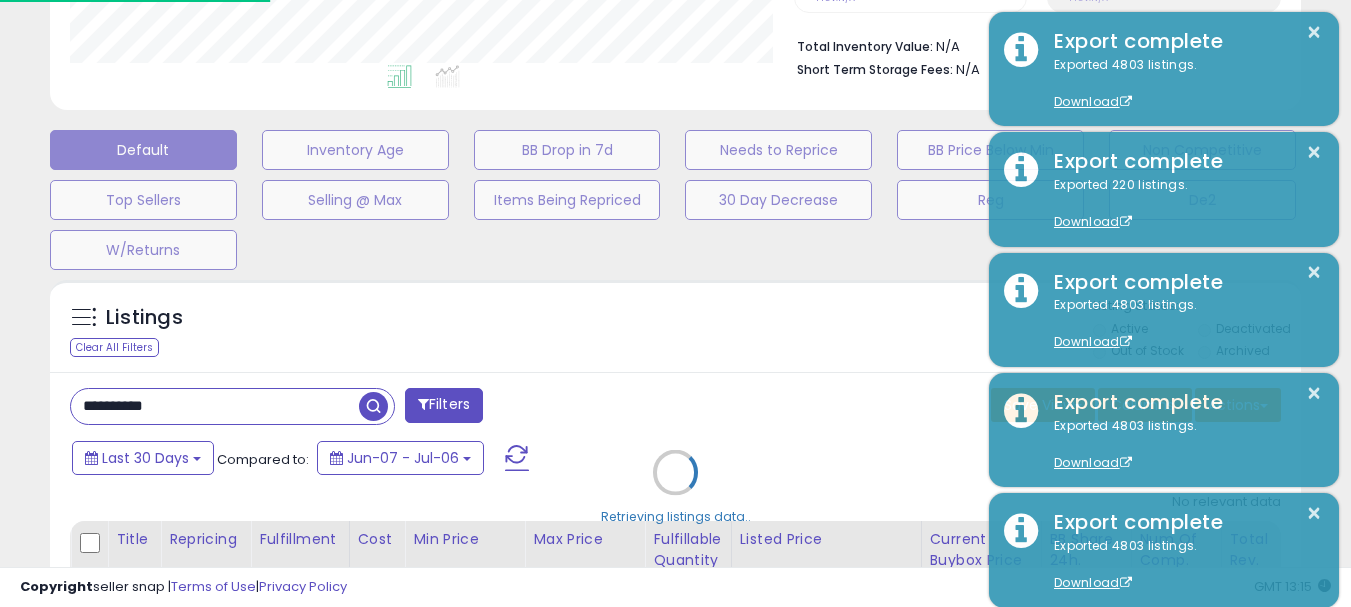 scroll, scrollTop: 999590, scrollLeft: 999267, axis: both 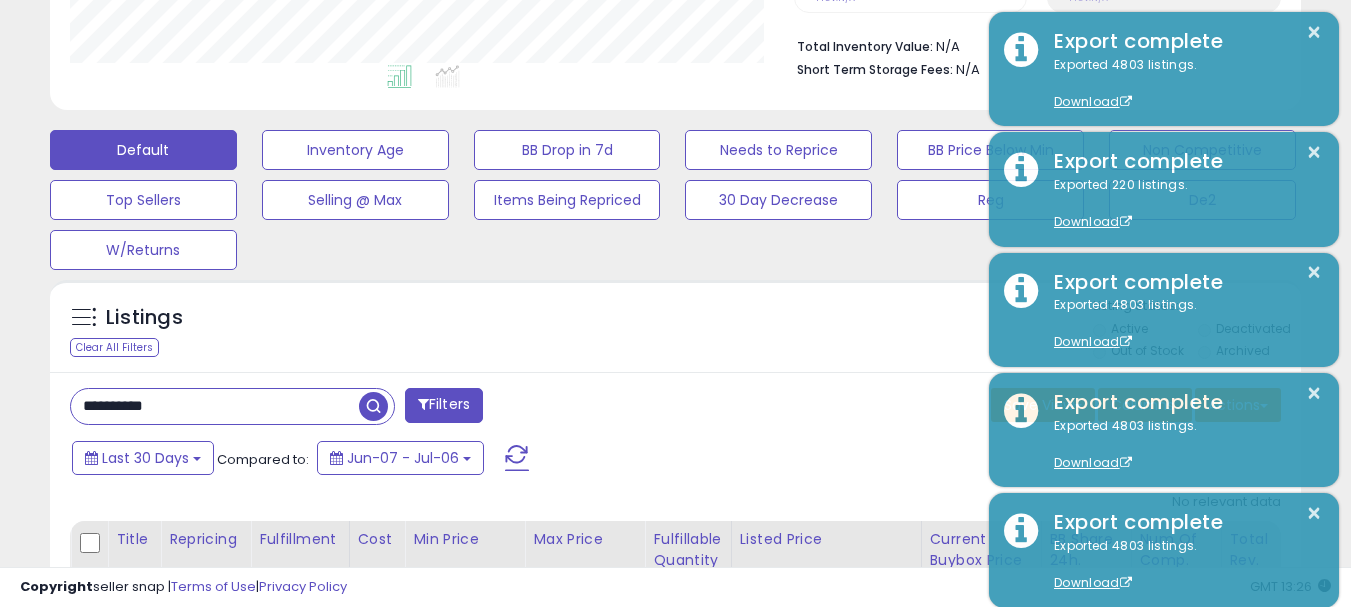 click on "**********" at bounding box center (215, 406) 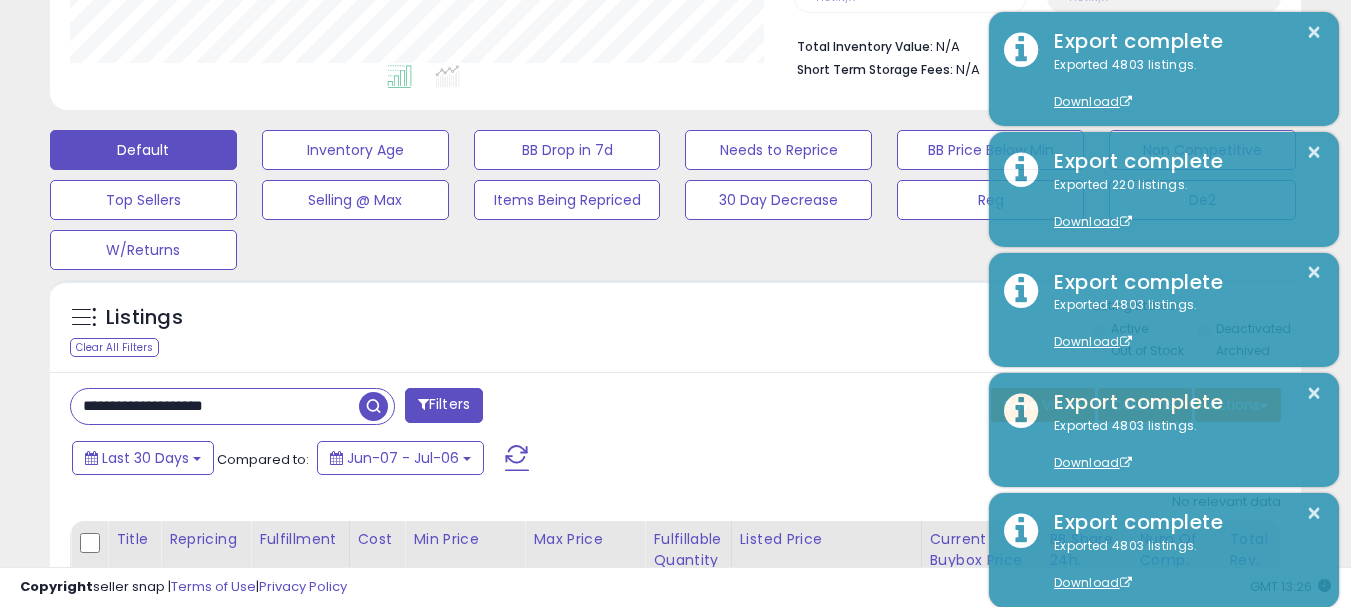 click on "**********" at bounding box center [215, 406] 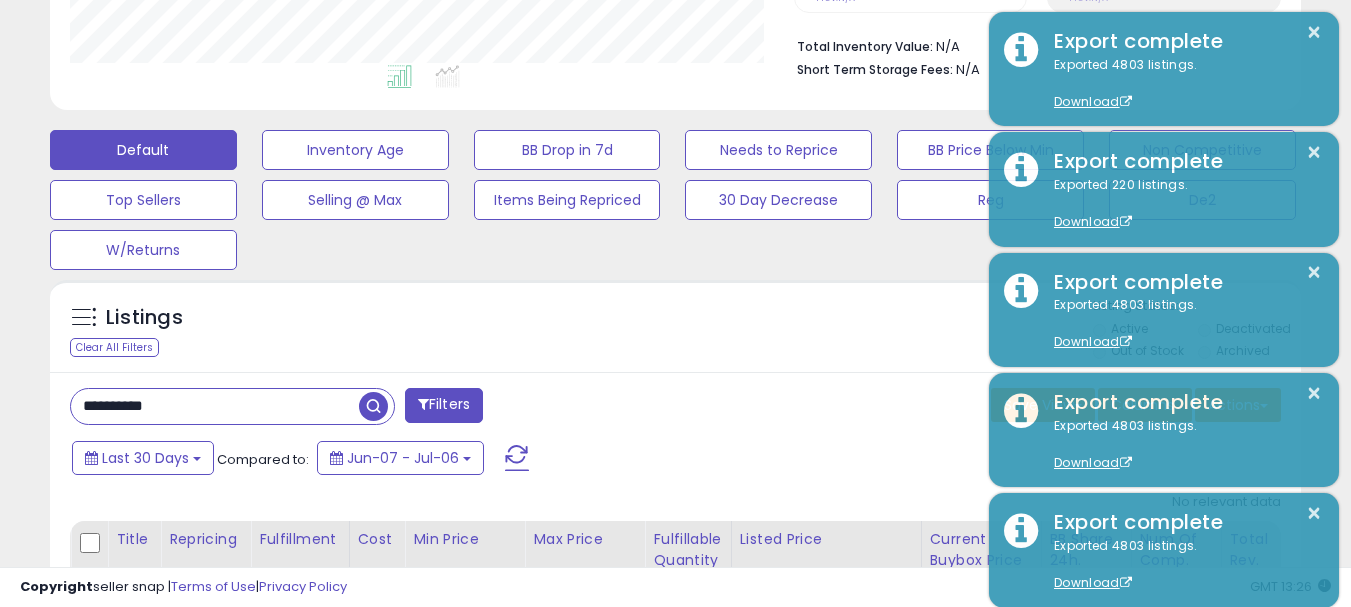 type on "**********" 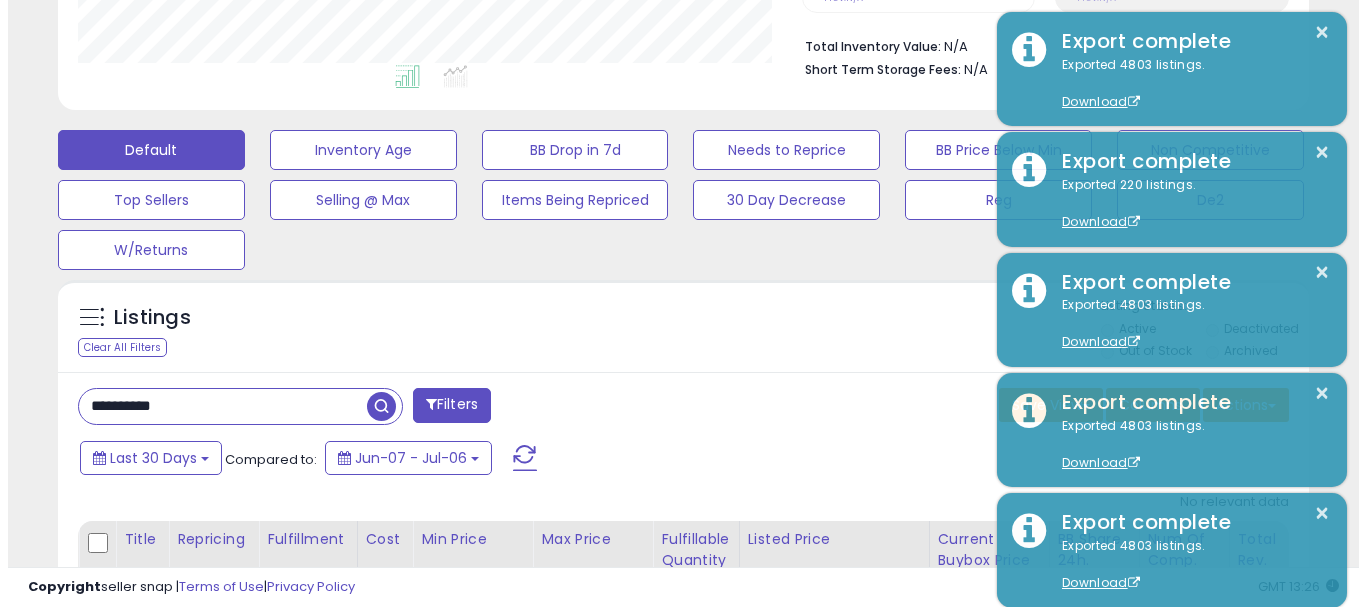 scroll, scrollTop: 999590, scrollLeft: 999267, axis: both 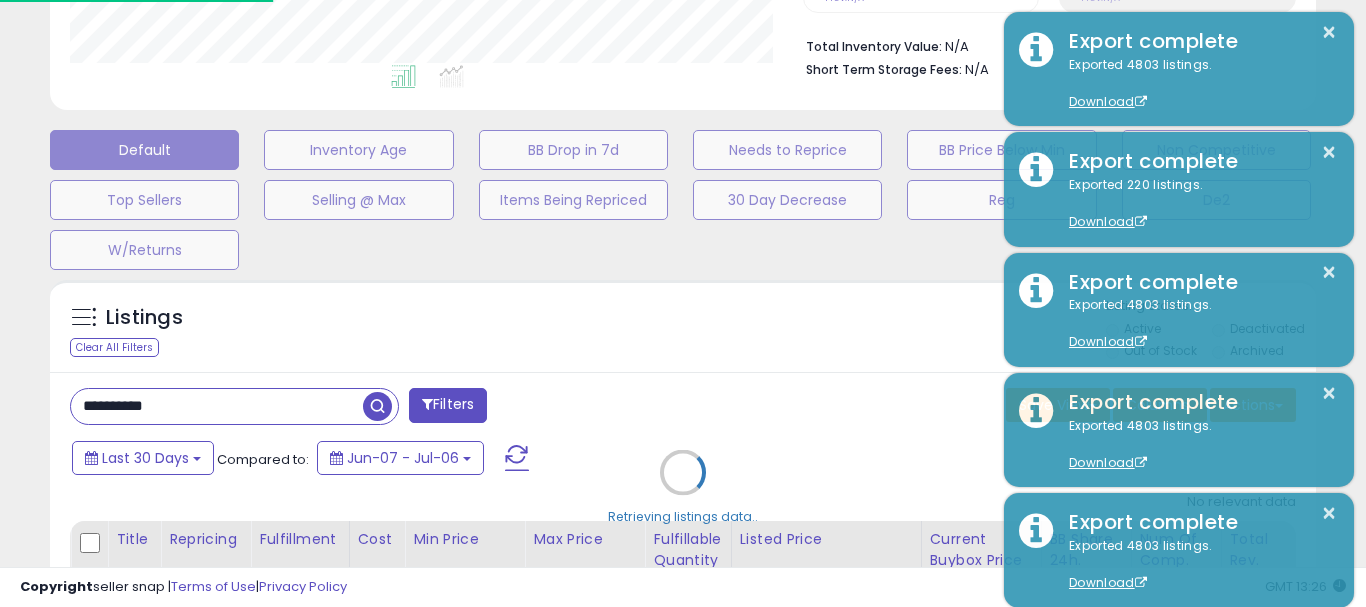 type 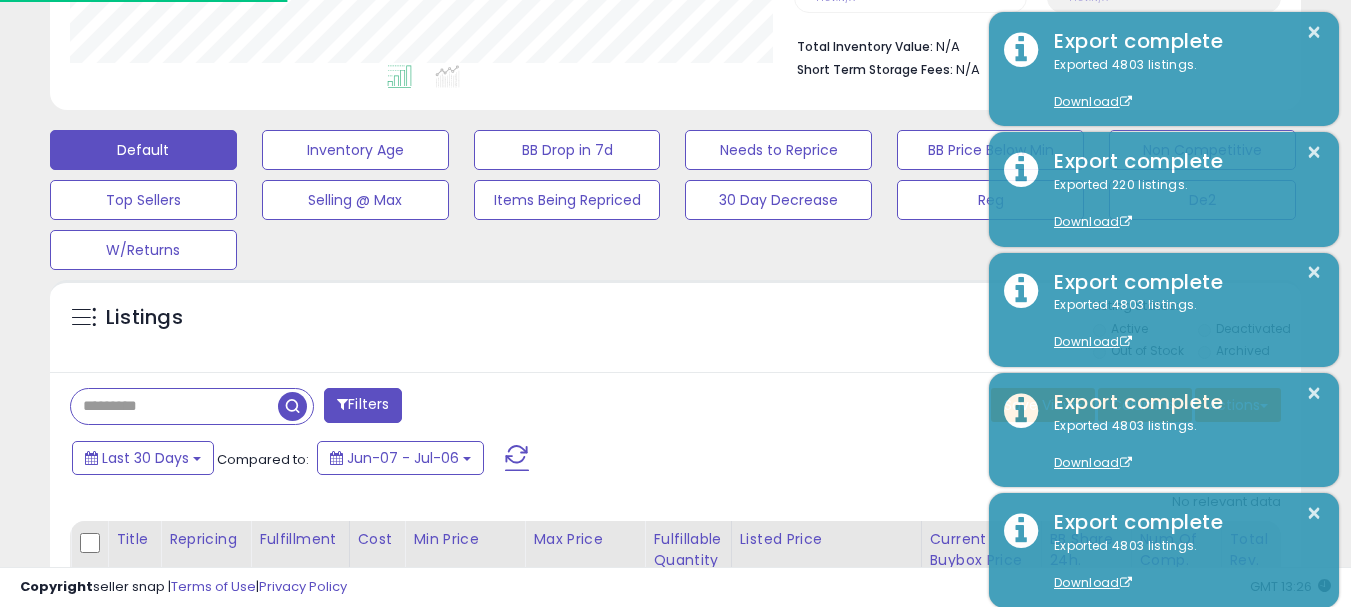 scroll, scrollTop: 410, scrollLeft: 724, axis: both 